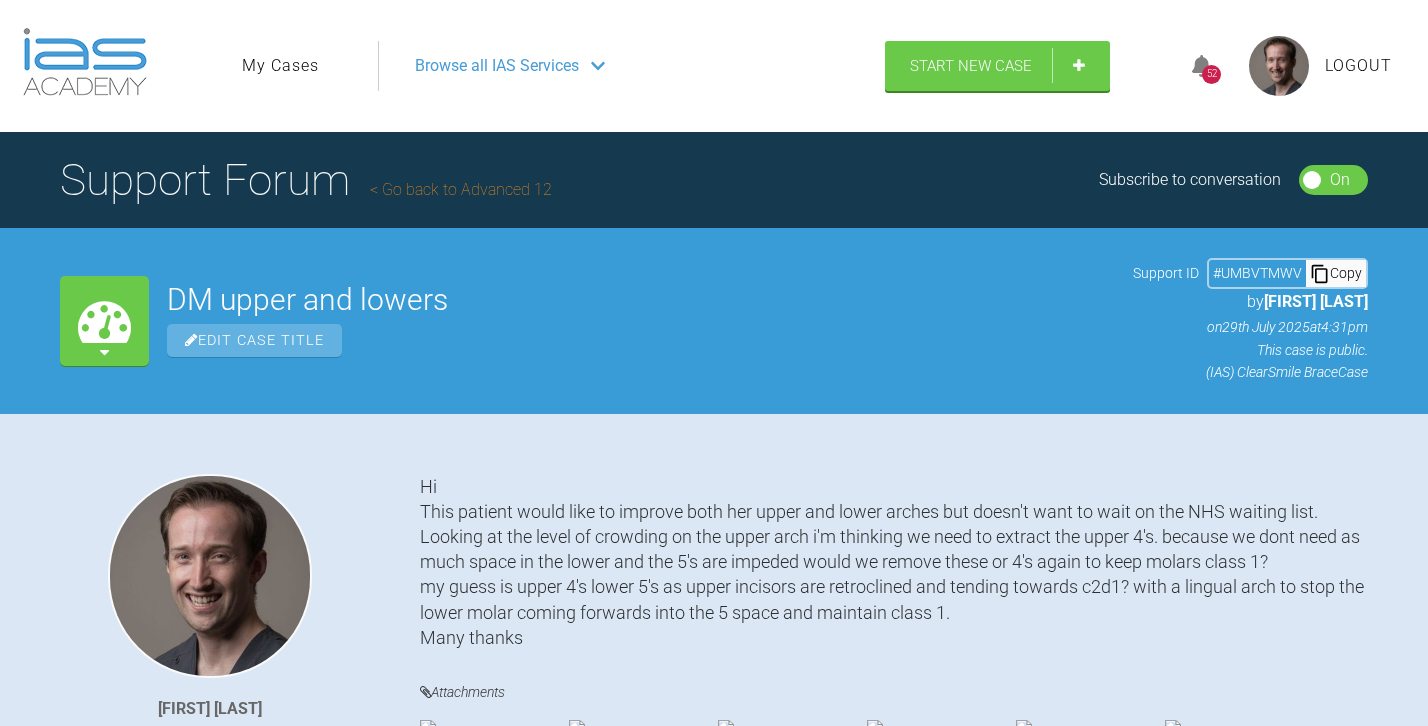 scroll, scrollTop: 0, scrollLeft: 0, axis: both 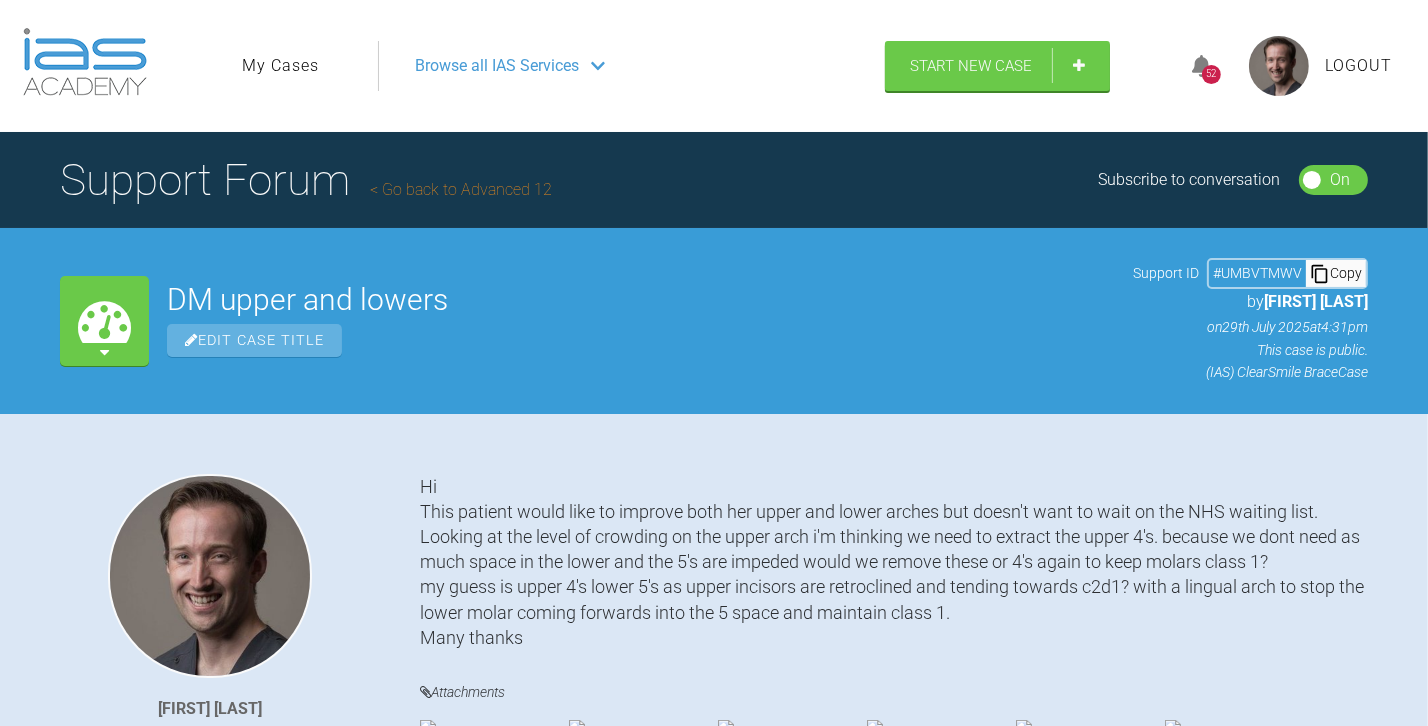 click on "Go back to Advanced 12" at bounding box center [461, 189] 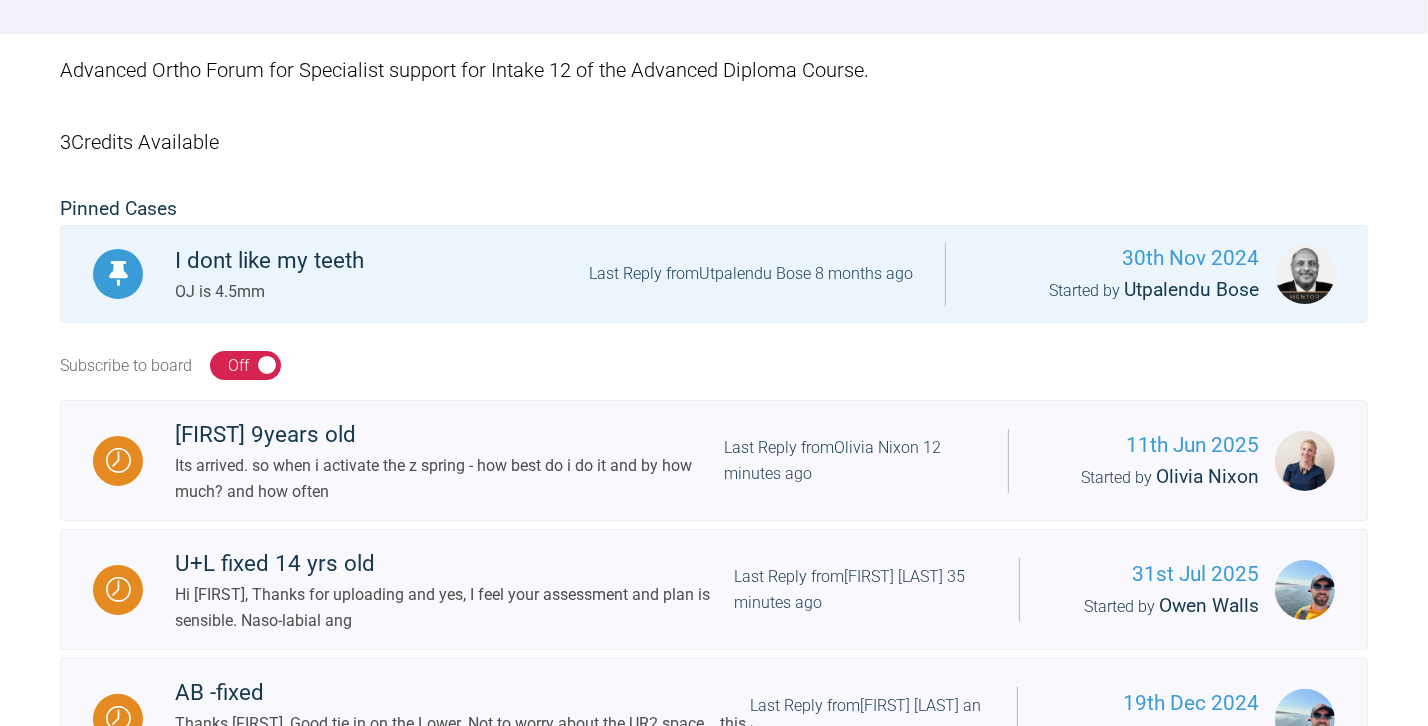 scroll, scrollTop: 0, scrollLeft: 0, axis: both 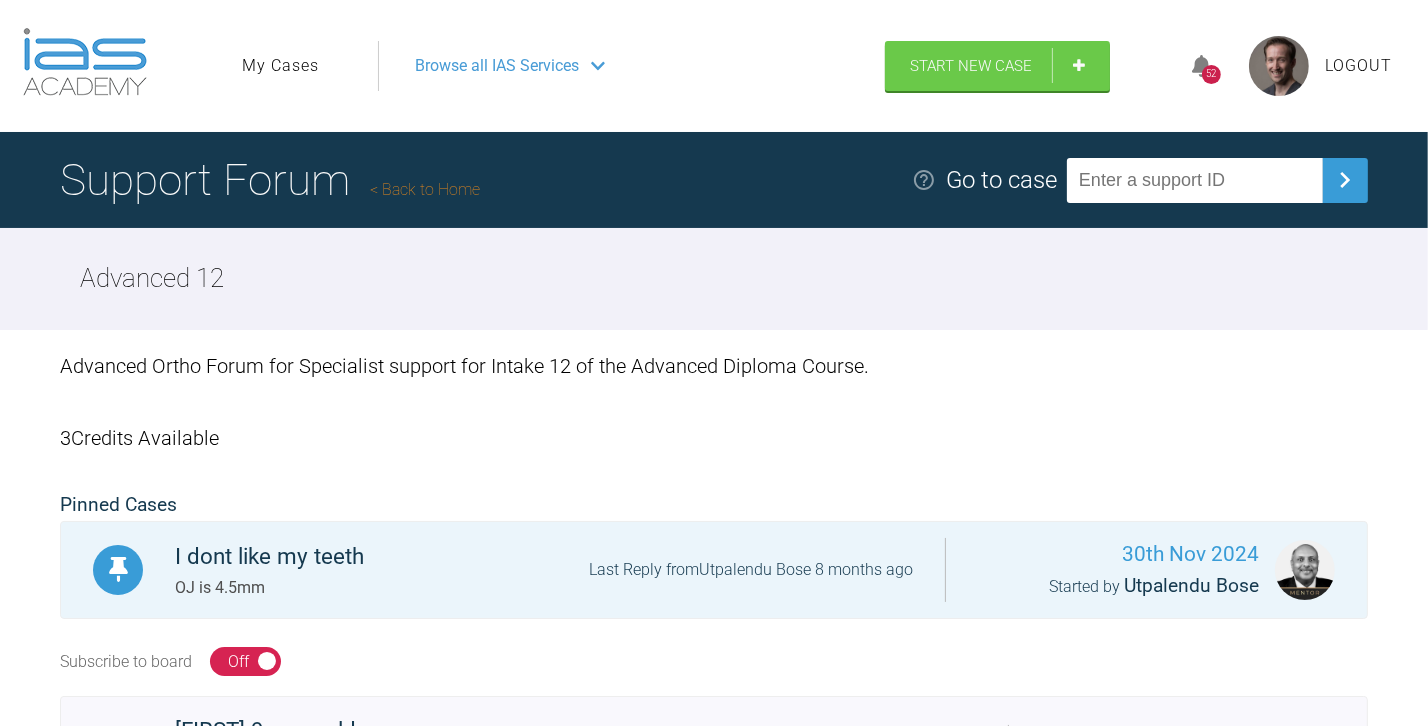 click 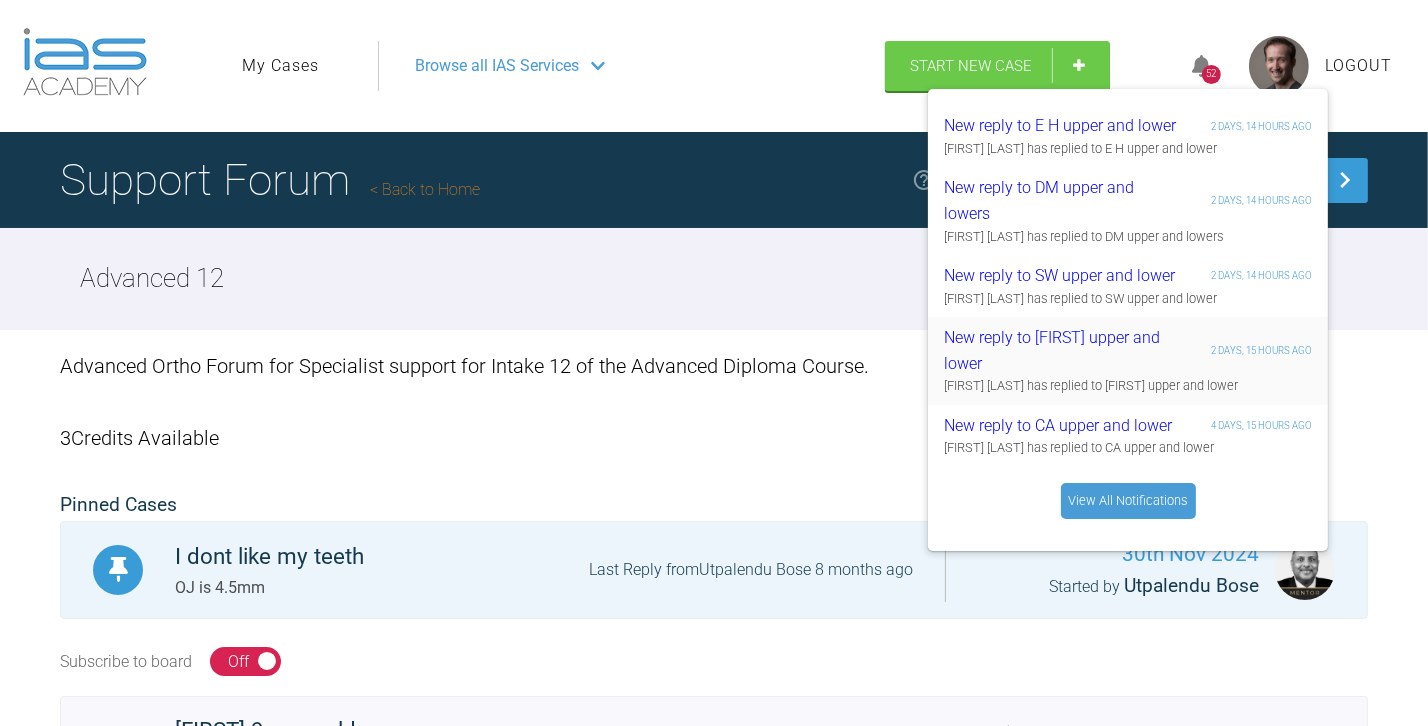 click on "New reply to Zach C. upper and lower" at bounding box center (1063, 350) 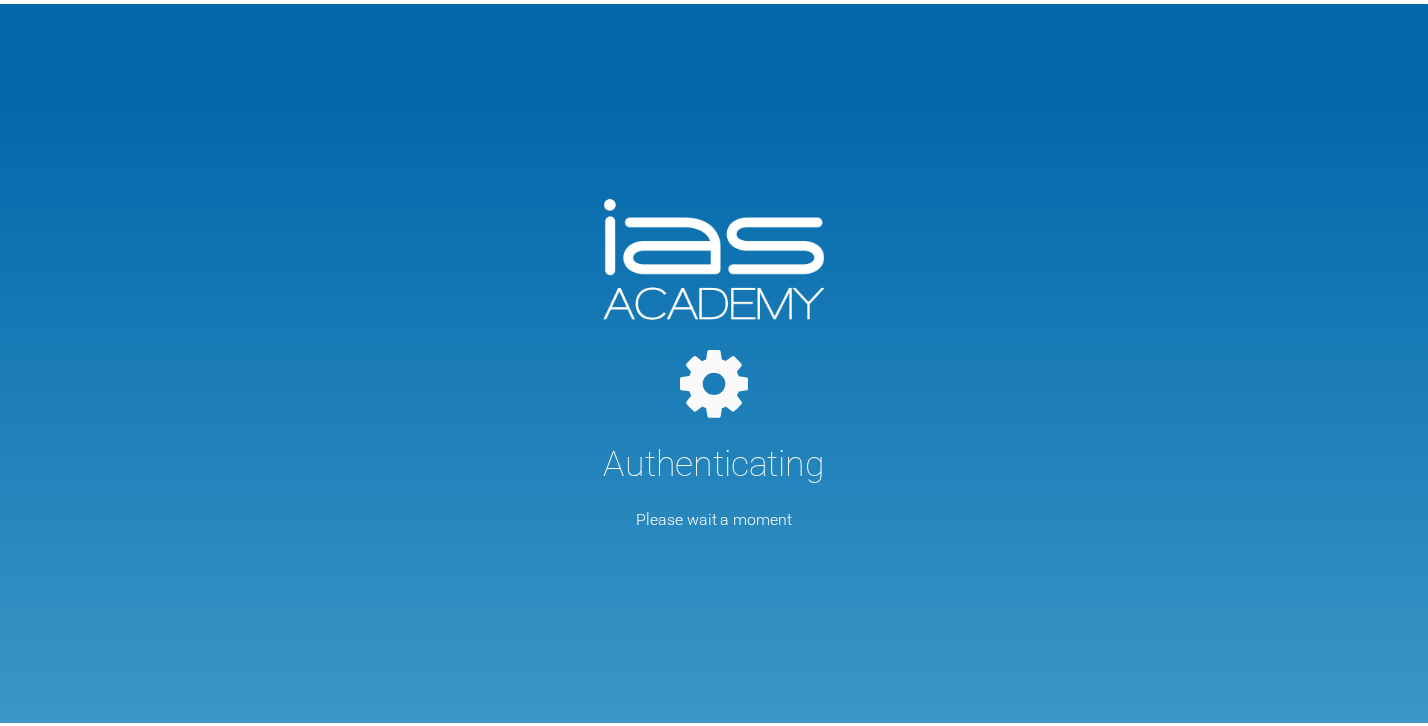 scroll, scrollTop: 0, scrollLeft: 0, axis: both 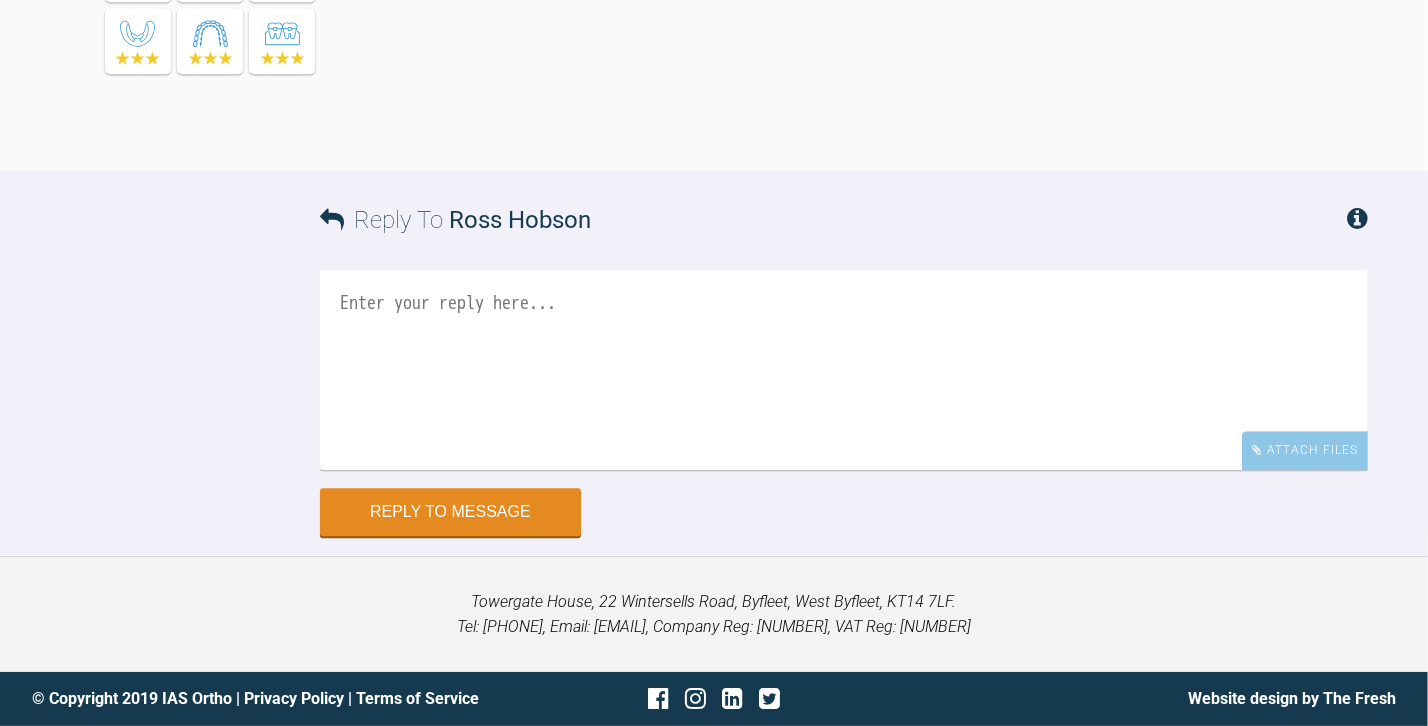 drag, startPoint x: 398, startPoint y: 435, endPoint x: 608, endPoint y: 425, distance: 210.23796 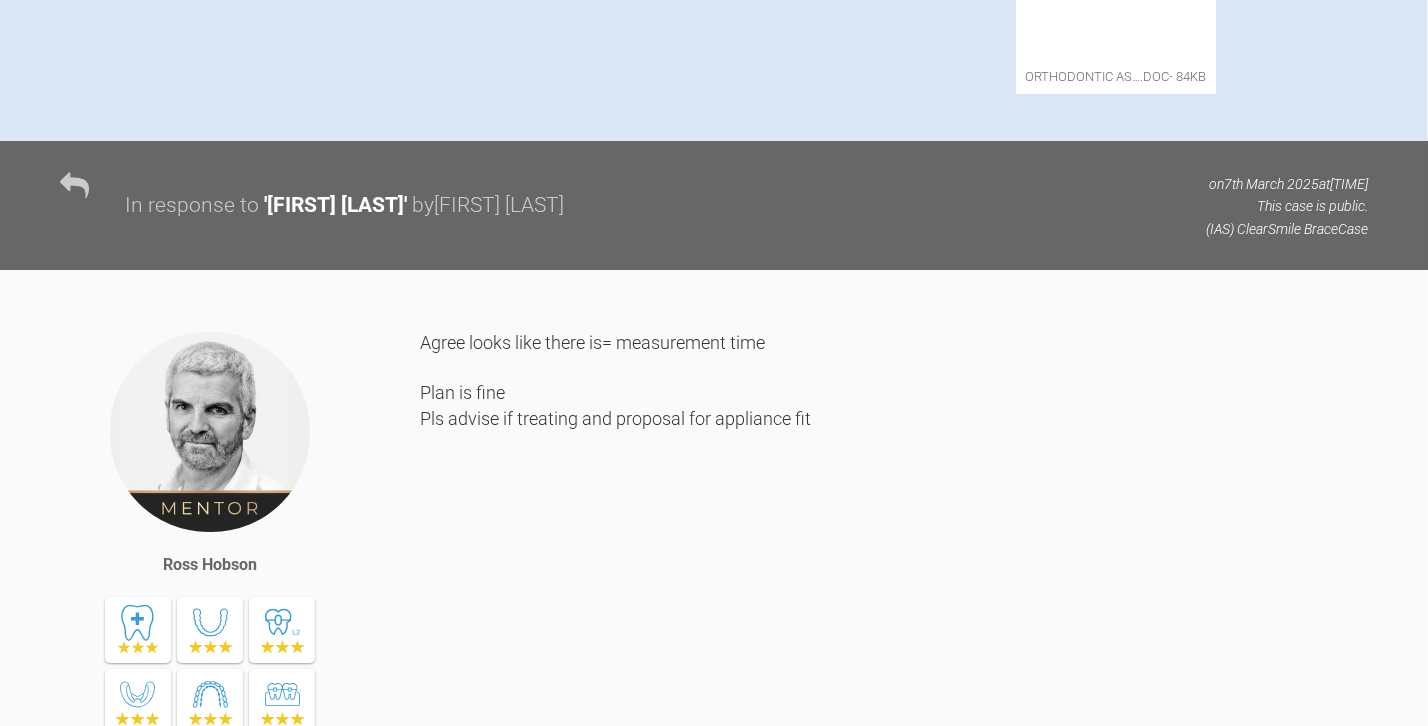 scroll, scrollTop: 0, scrollLeft: 0, axis: both 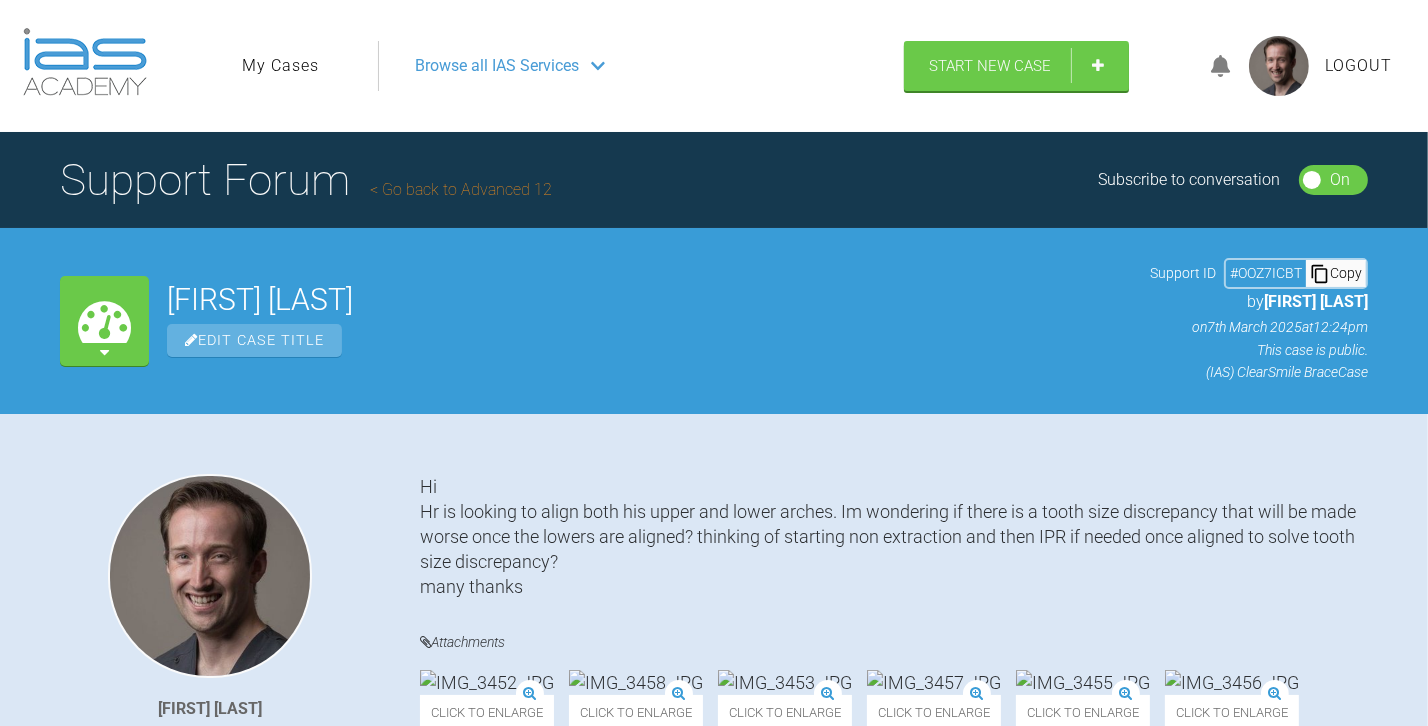 click at bounding box center (1221, 66) 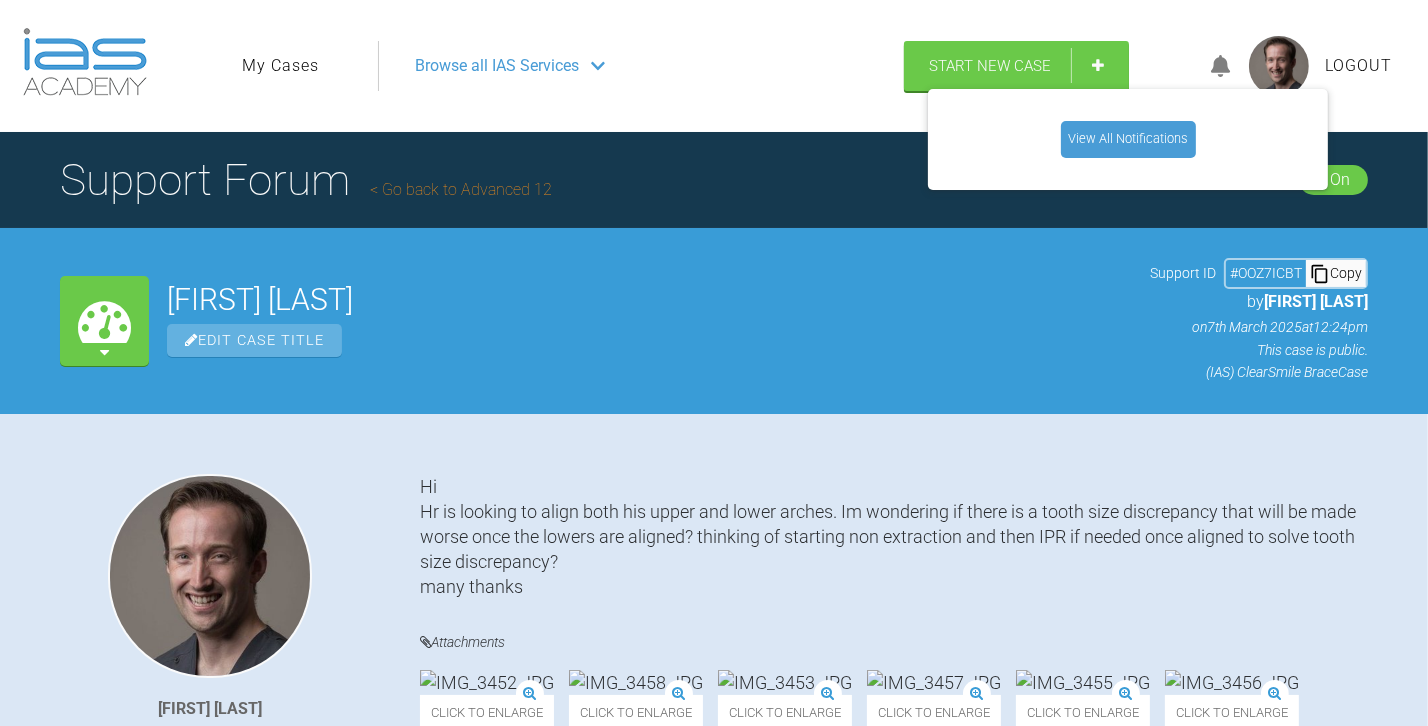 click on "View All Notifications" at bounding box center (1128, 139) 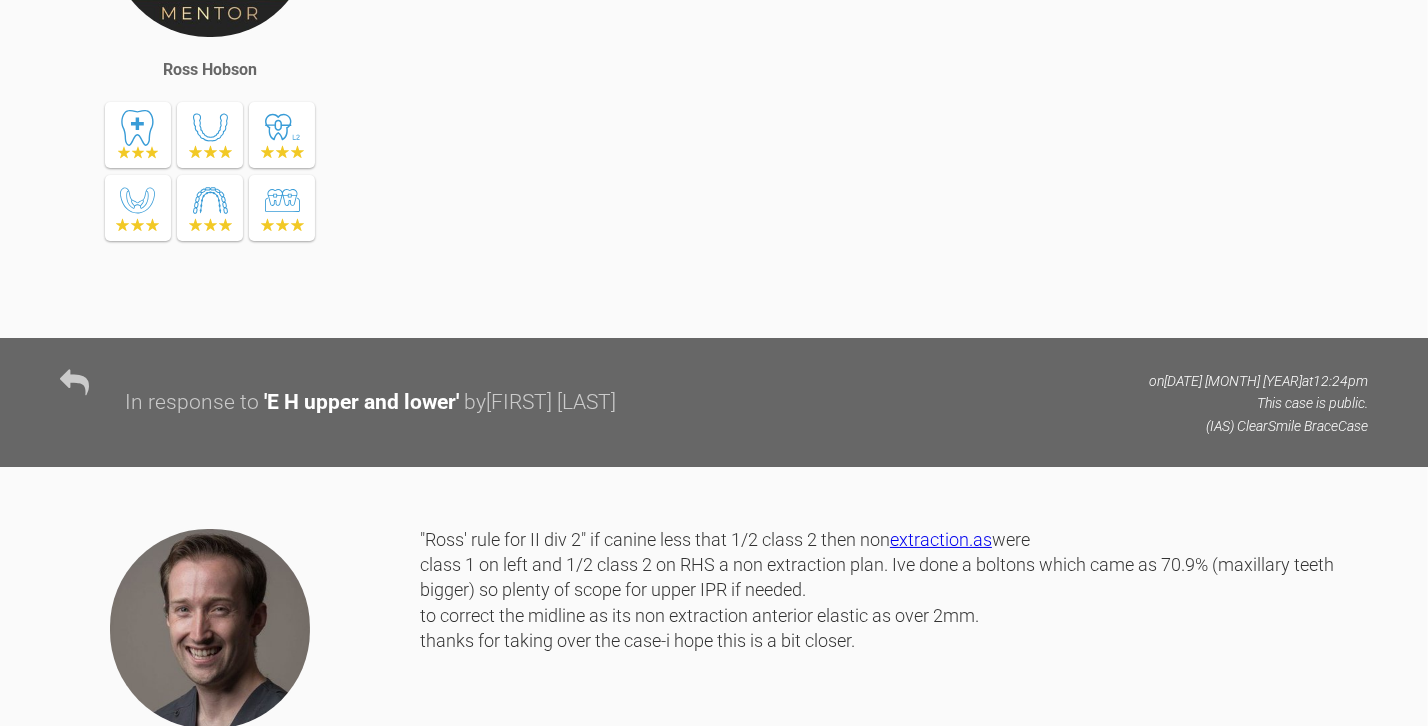 scroll, scrollTop: 2454, scrollLeft: 0, axis: vertical 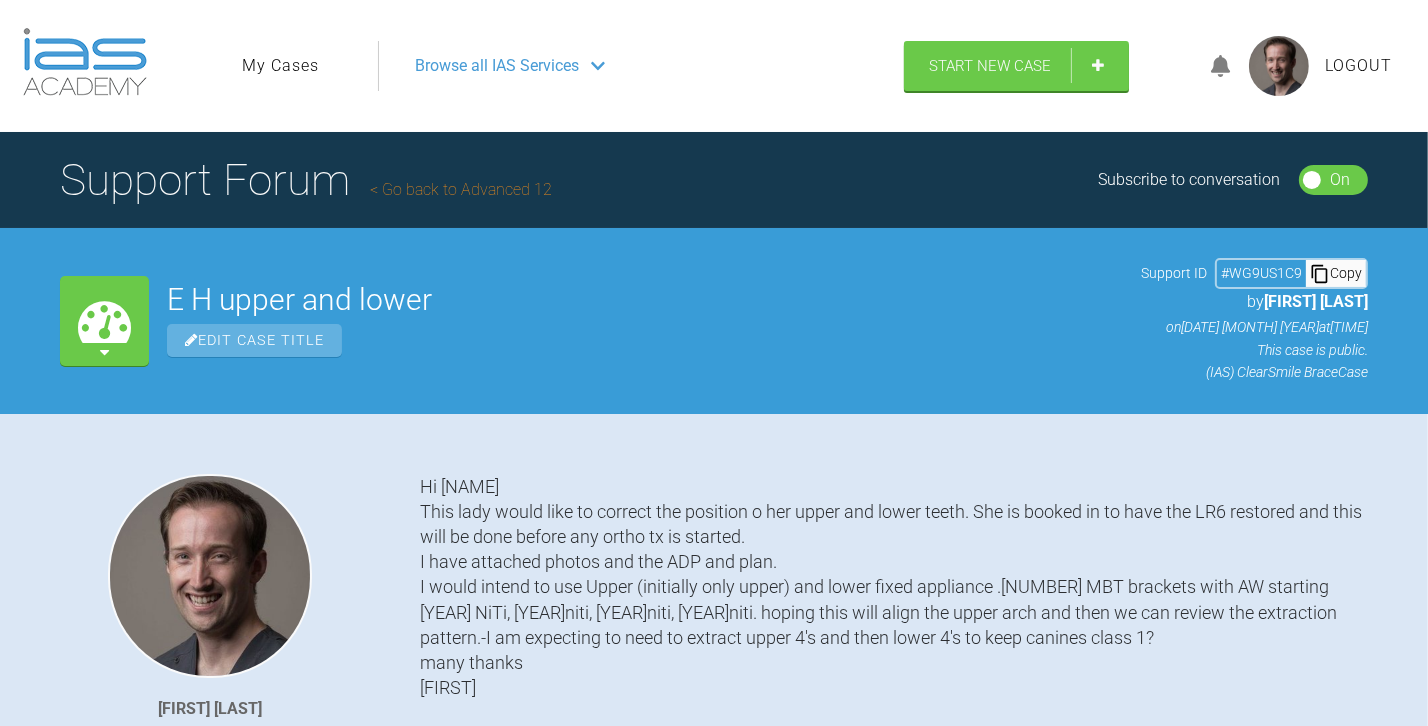click 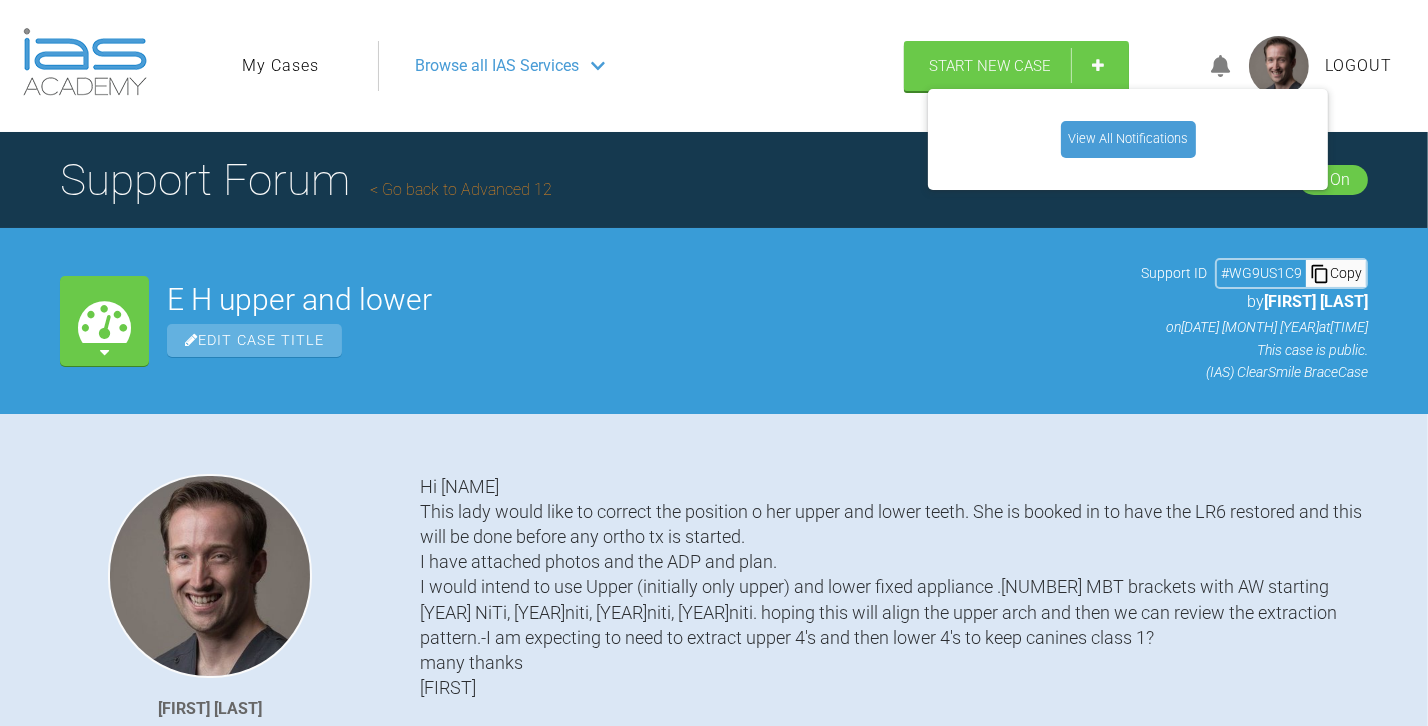 click on "View All Notifications" at bounding box center [1128, 139] 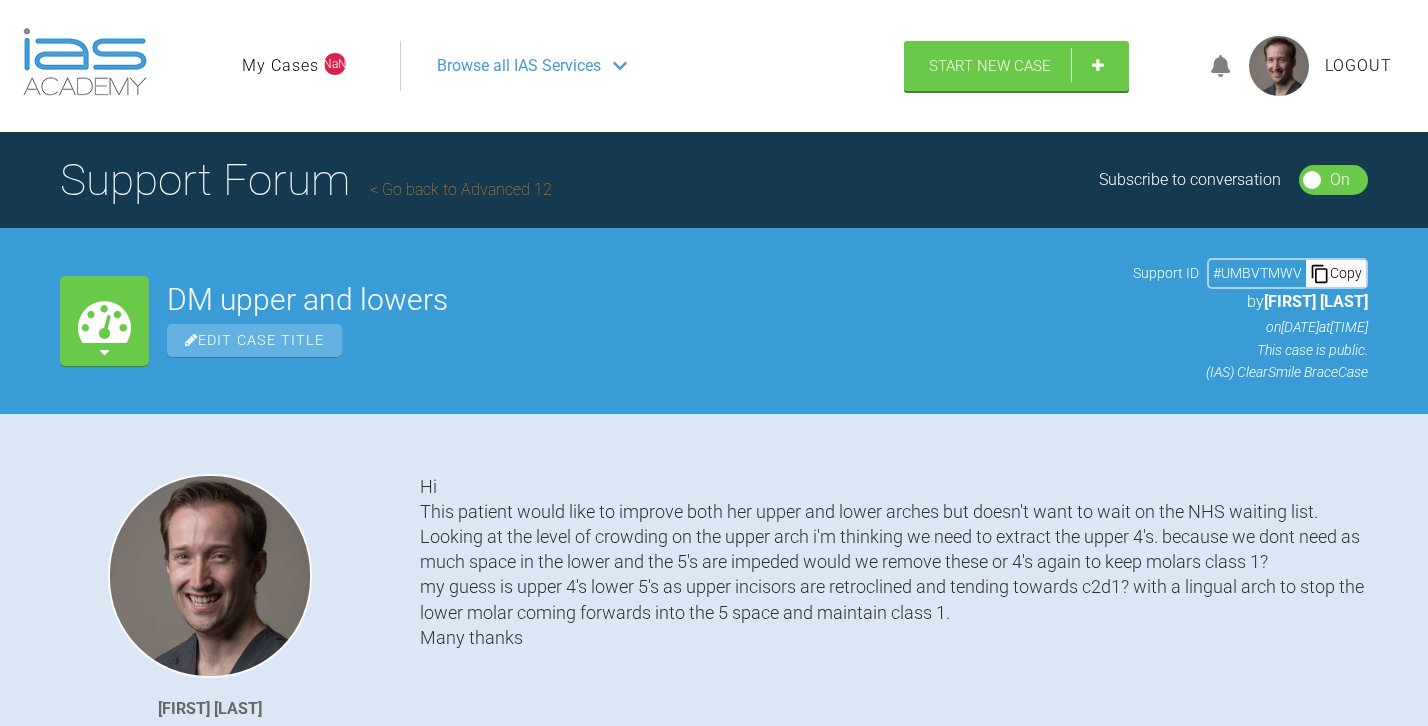 scroll, scrollTop: 0, scrollLeft: 0, axis: both 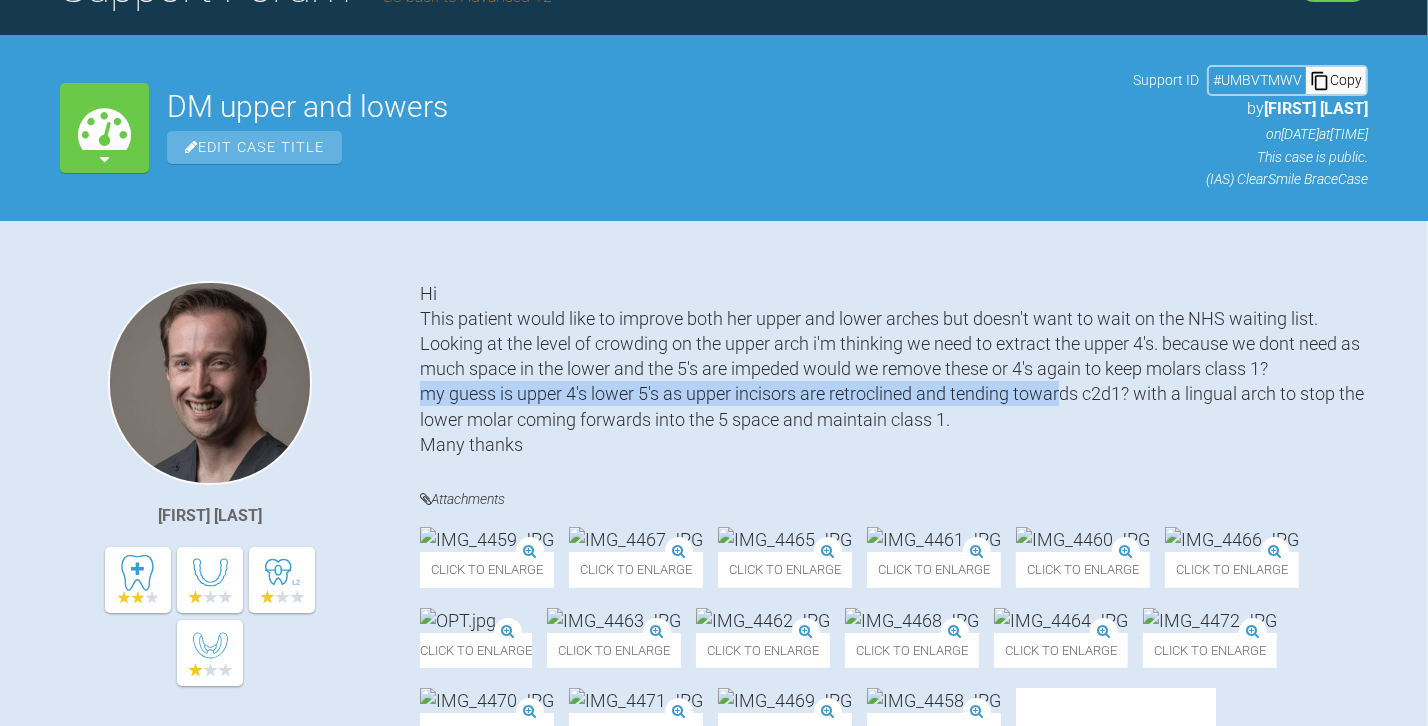 drag, startPoint x: 421, startPoint y: 394, endPoint x: 1063, endPoint y: 386, distance: 642.04987 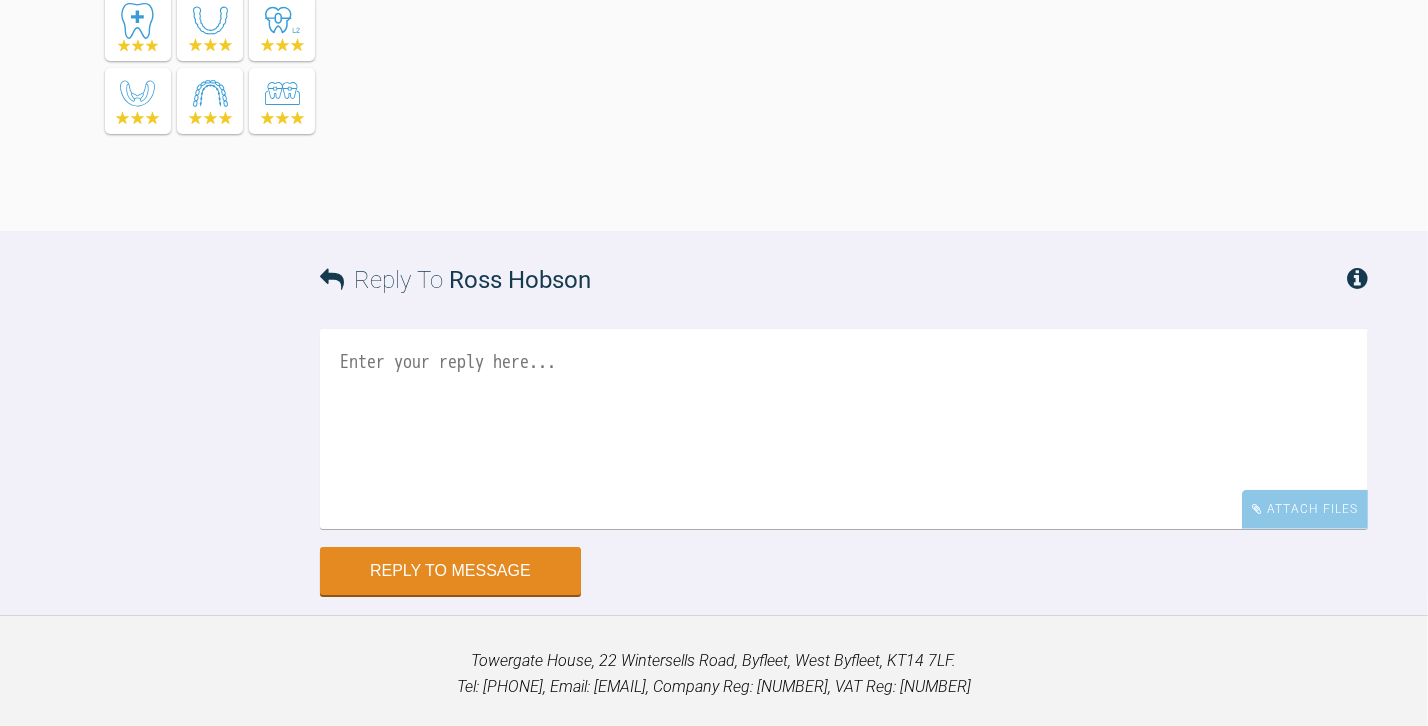 scroll, scrollTop: 0, scrollLeft: 0, axis: both 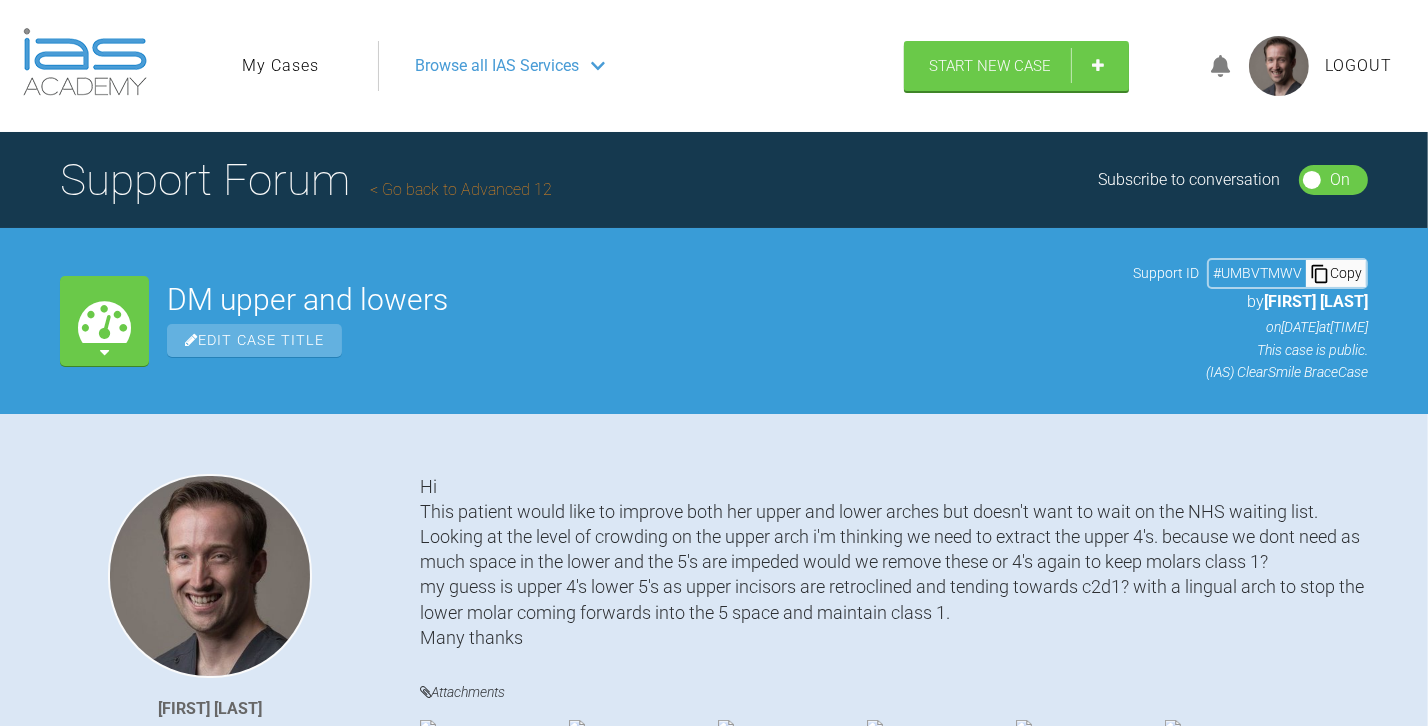 click on "Hi
This patient would like to improve both her upper and lower arches but doesn't want to wait on the NHS waiting list.
Looking at the level of crowding on the upper arch i'm thinking we need to extract the upper 4's. because we dont need as much space in the lower and the 5's are impeded would we remove these or 4's again to keep molars class 1?
my guess is upper 4's lower 5's as upper incisors are retroclined and tending towards c2d1? with a lingual arch to stop the lower molar coming forwards into the 5 space and maintain class 1.
Many thanks" at bounding box center [894, 562] 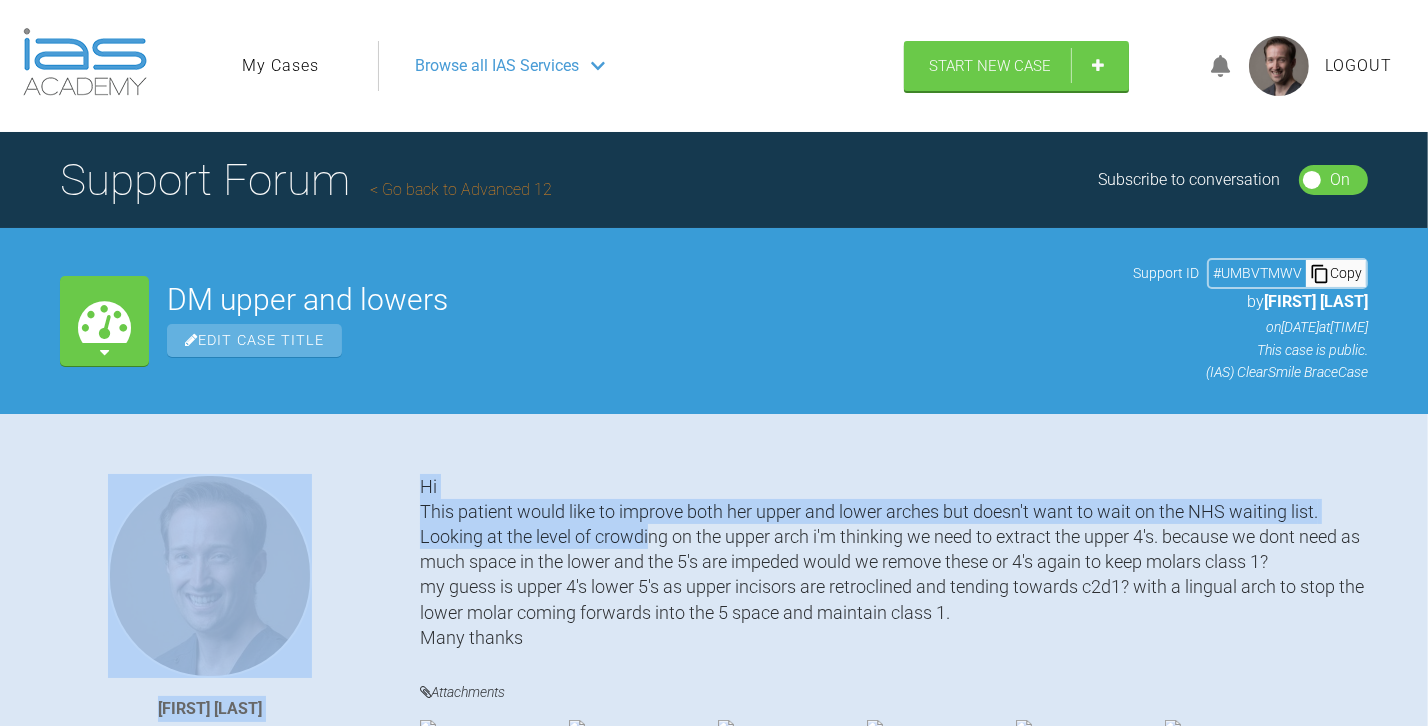 drag, startPoint x: 418, startPoint y: 580, endPoint x: 653, endPoint y: 546, distance: 237.44684 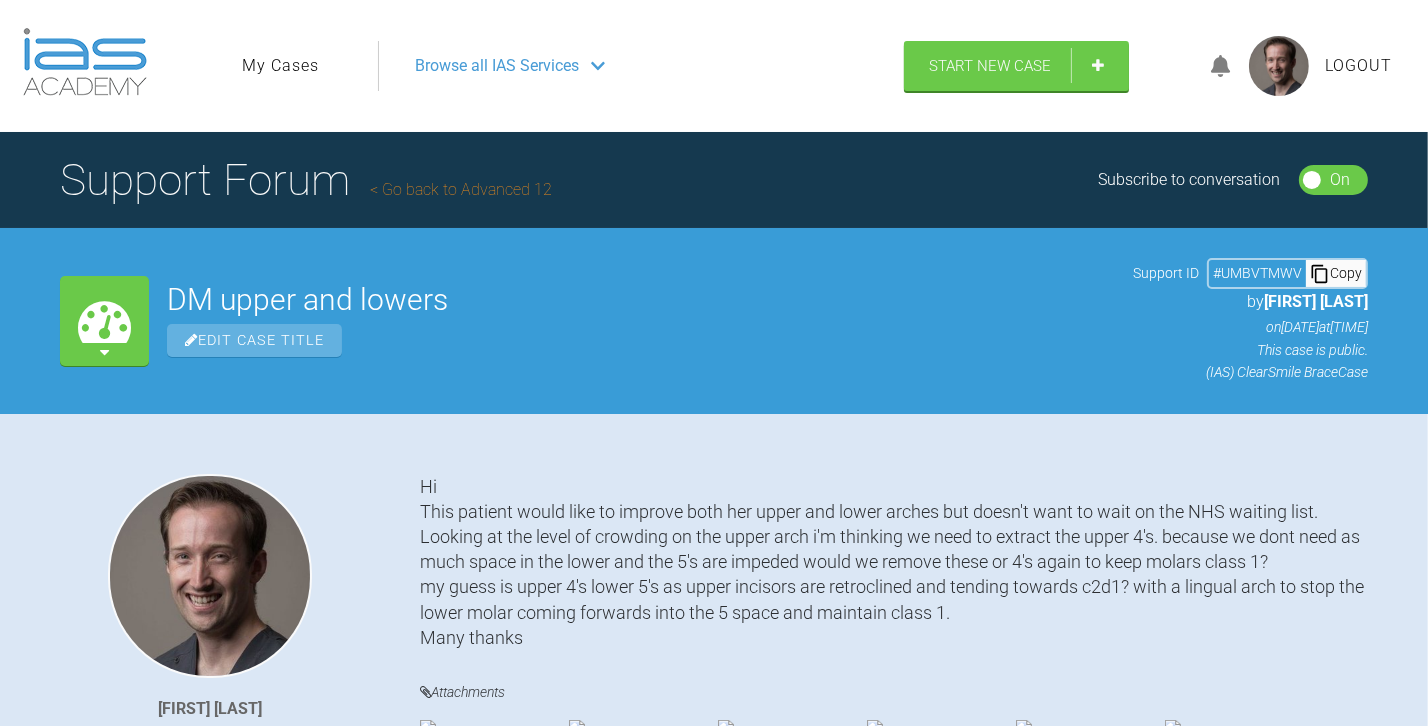 click on "Hi
This patient would like to improve both her upper and lower arches but doesn't want to wait on the NHS waiting list.
Looking at the level of crowding on the upper arch i'm thinking we need to extract the upper 4's. because we dont need as much space in the lower and the 5's are impeded would we remove these or 4's again to keep molars class 1?
my guess is upper 4's lower 5's as upper incisors are retroclined and tending towards c2d1? with a lingual arch to stop the lower molar coming forwards into the 5 space and maintain class 1.
Many thanks" at bounding box center (894, 562) 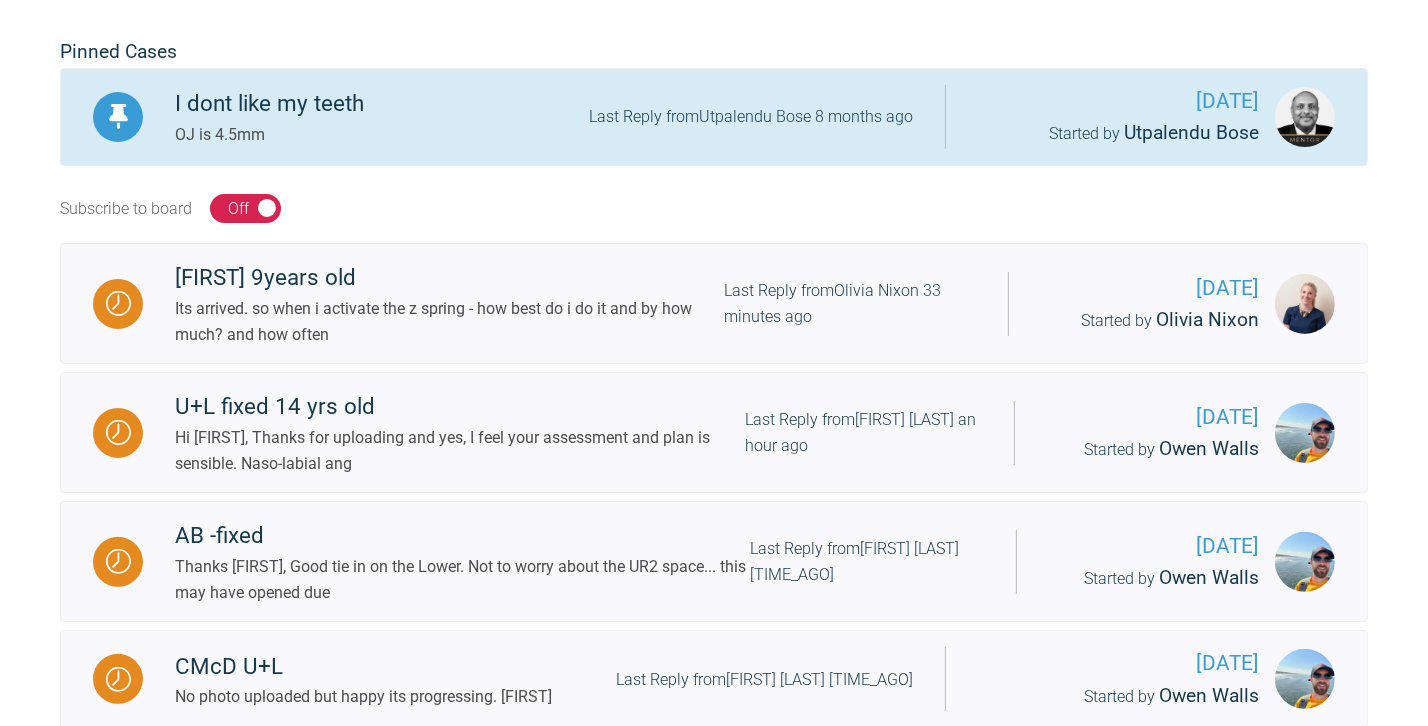 scroll, scrollTop: 454, scrollLeft: 0, axis: vertical 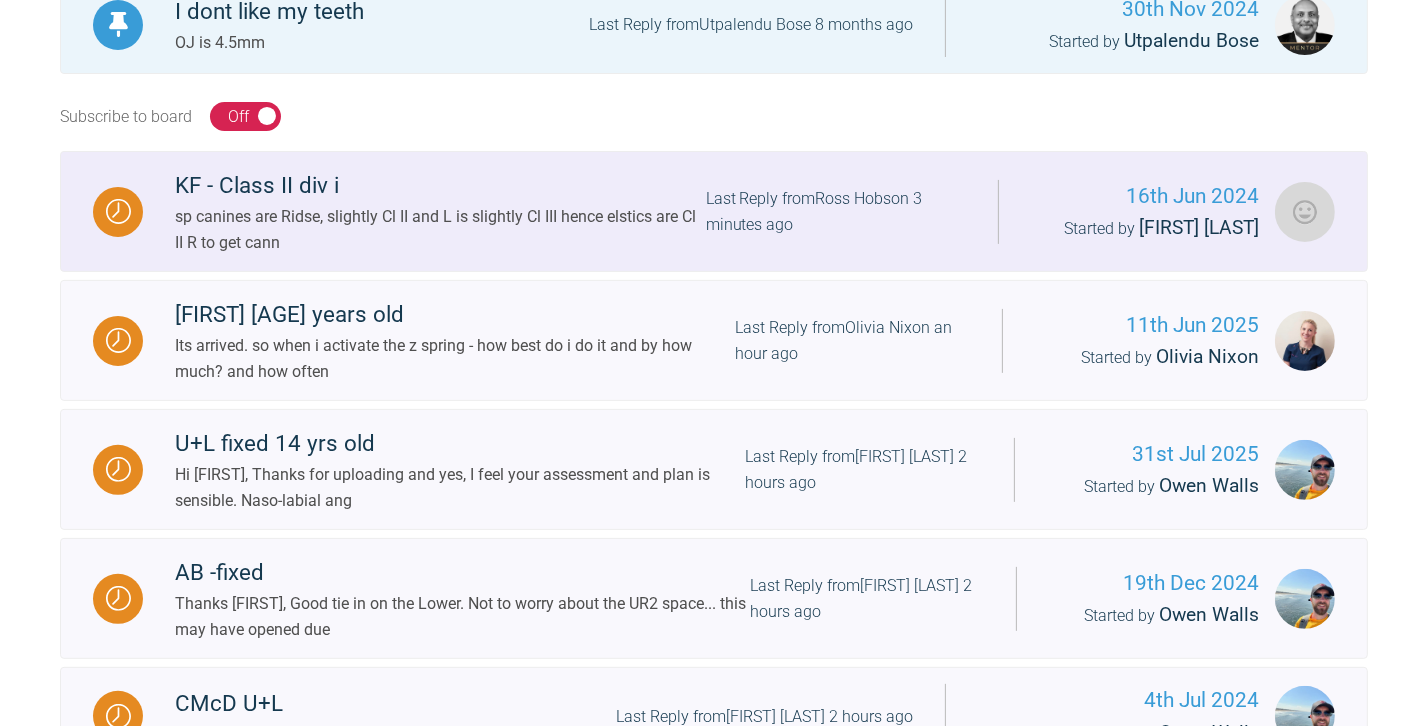 click on "sp canines are Ridse, slightly Cl II and L is slightly Cl III
hence elstics are
Cl II R to get cann" at bounding box center (440, 229) 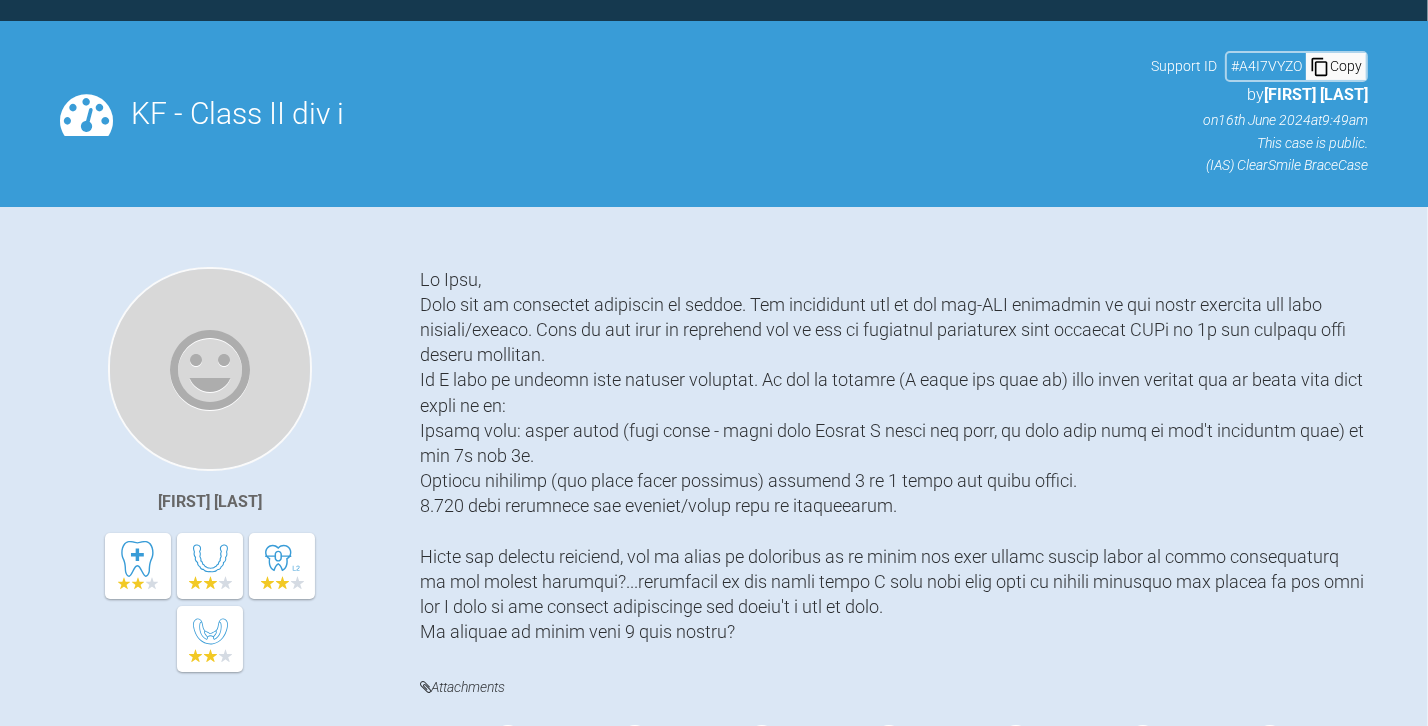 scroll, scrollTop: 545, scrollLeft: 0, axis: vertical 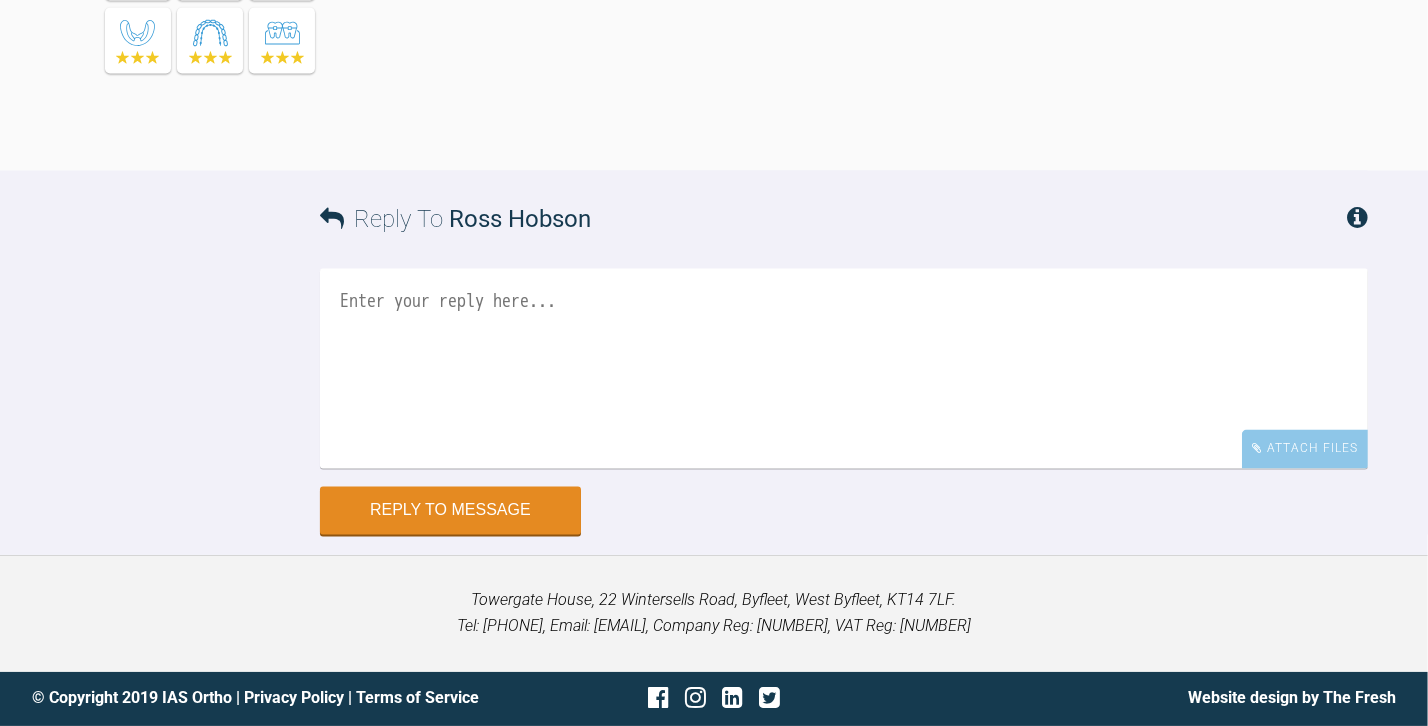drag, startPoint x: 422, startPoint y: 320, endPoint x: 563, endPoint y: 340, distance: 142.41138 